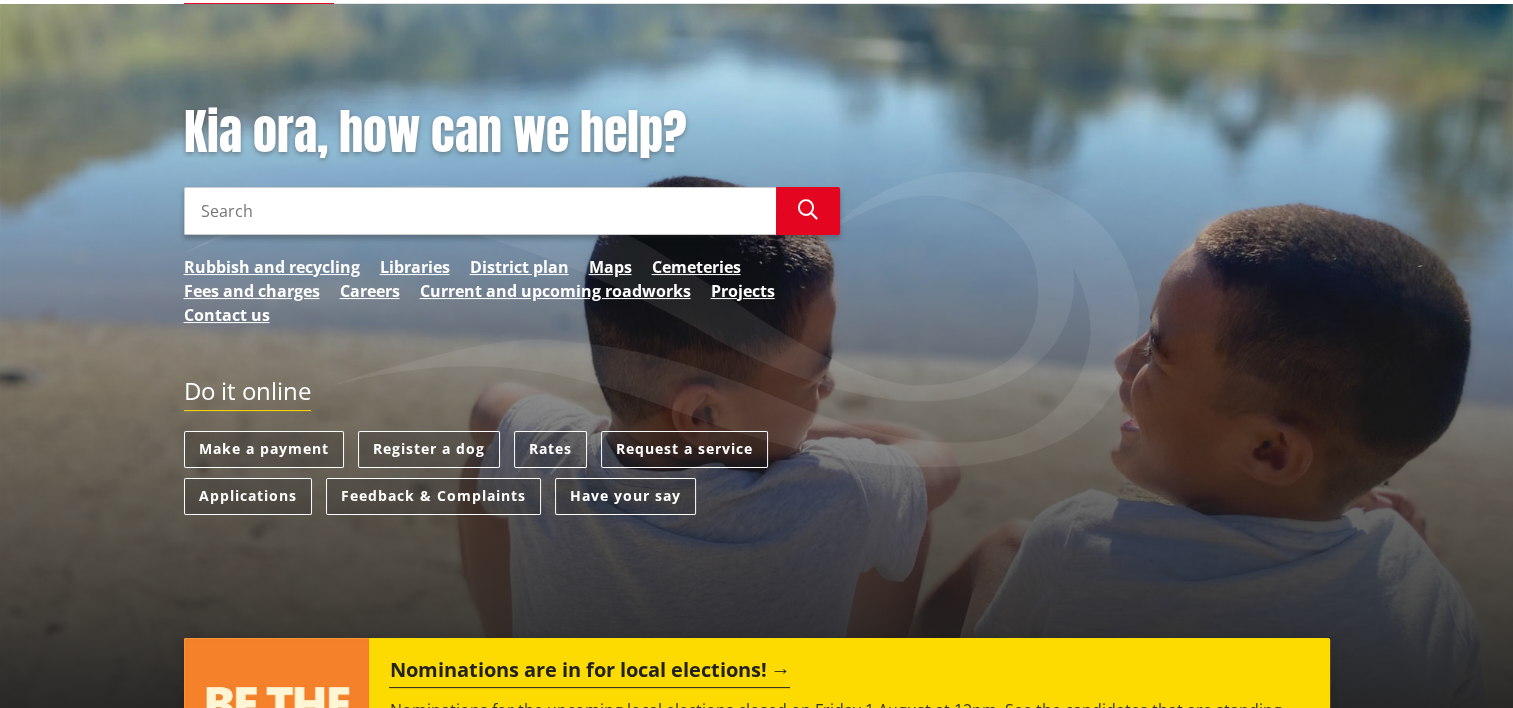 scroll, scrollTop: 200, scrollLeft: 0, axis: vertical 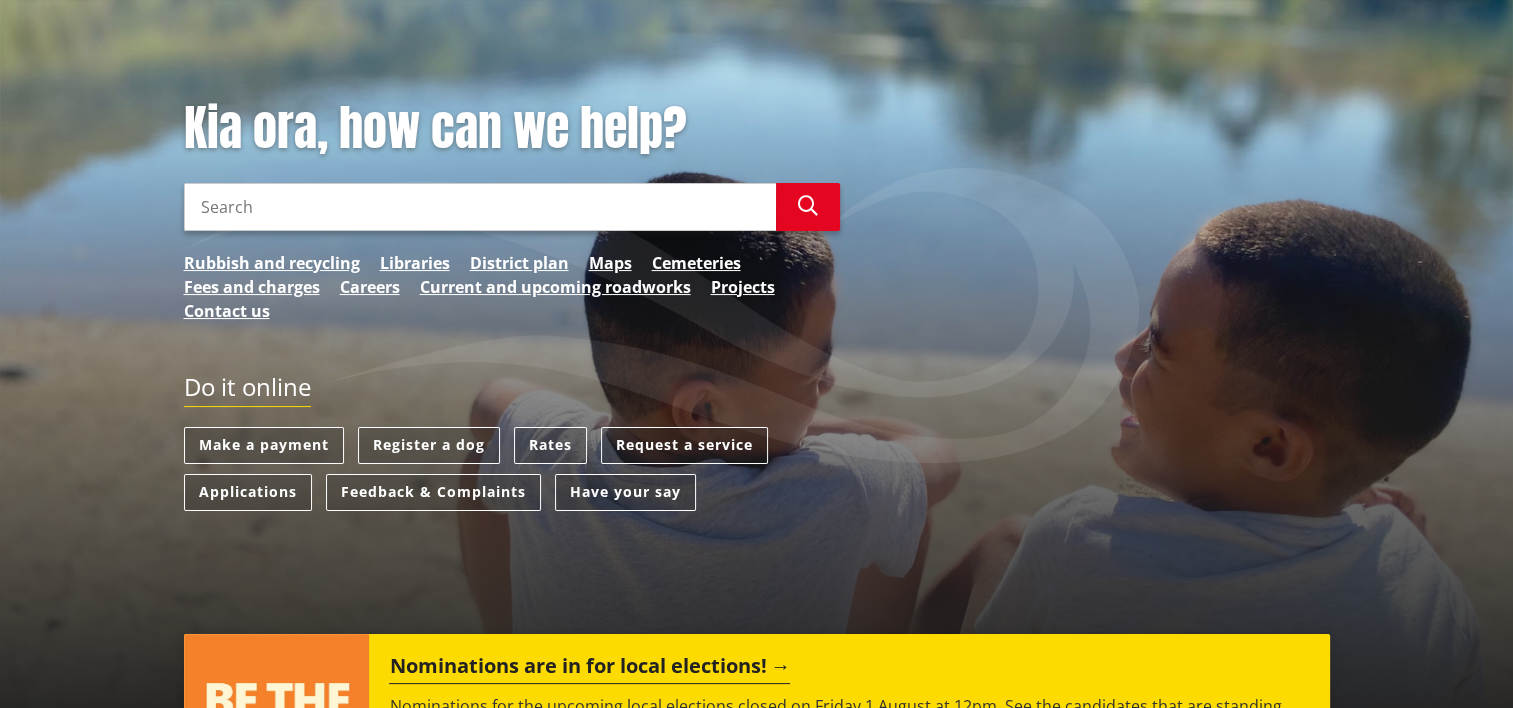 click on "Search" at bounding box center (480, 207) 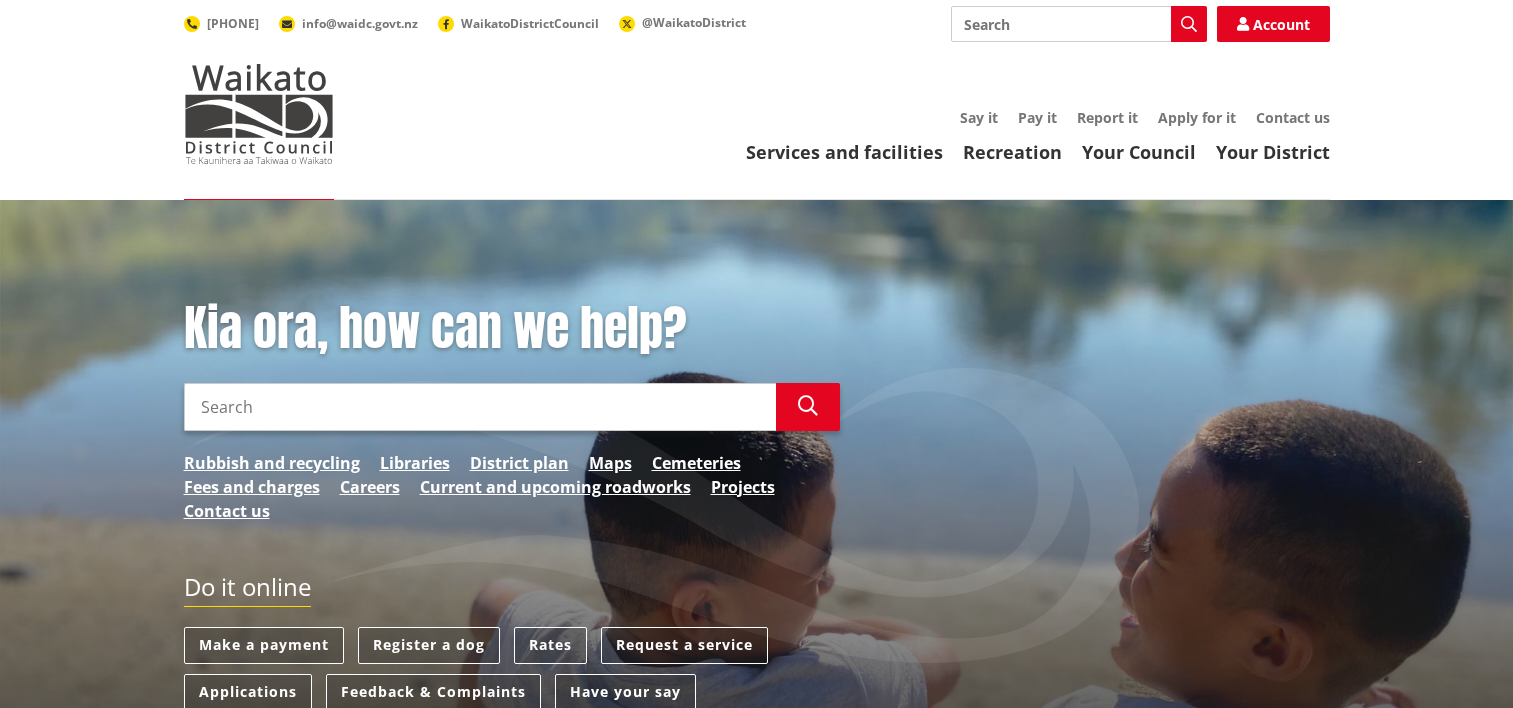 scroll, scrollTop: 0, scrollLeft: 0, axis: both 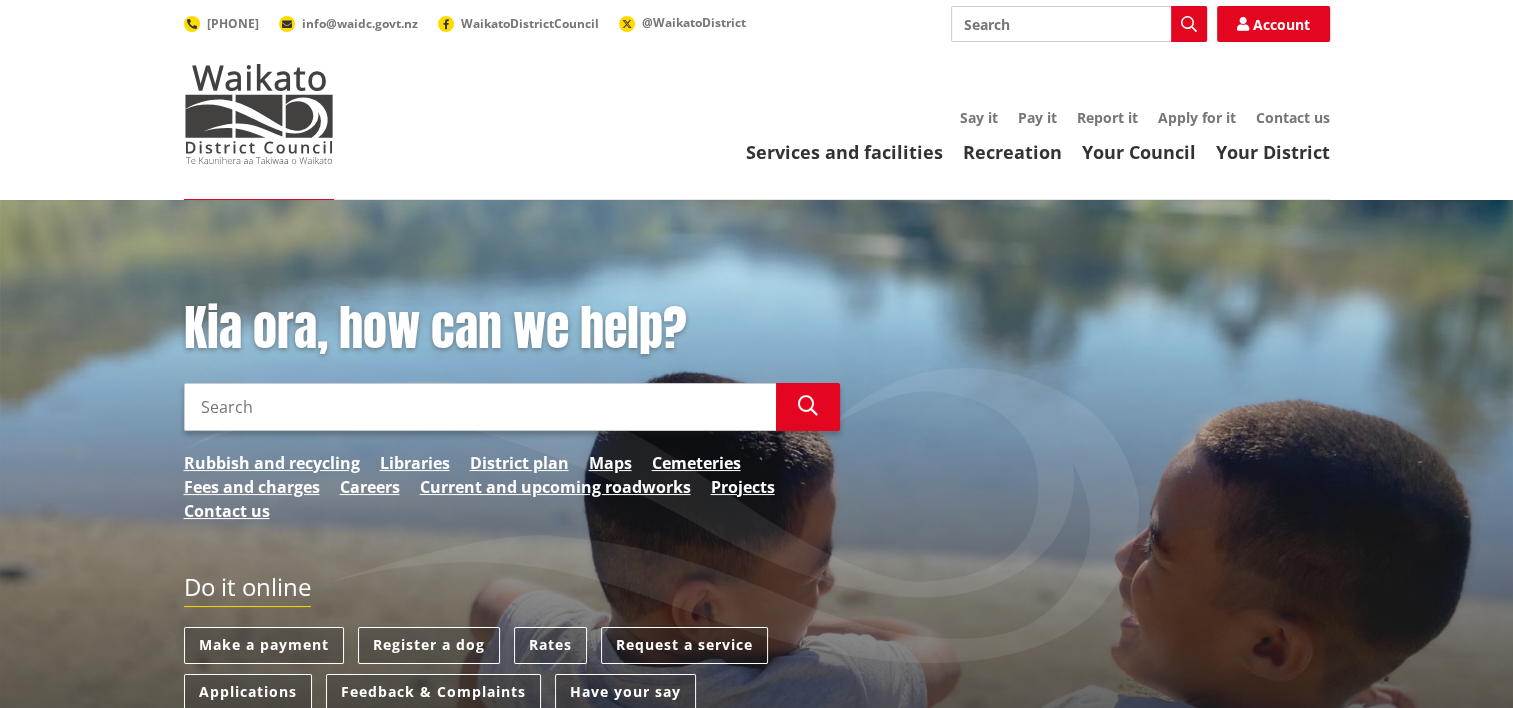 click on "Search" at bounding box center (480, 407) 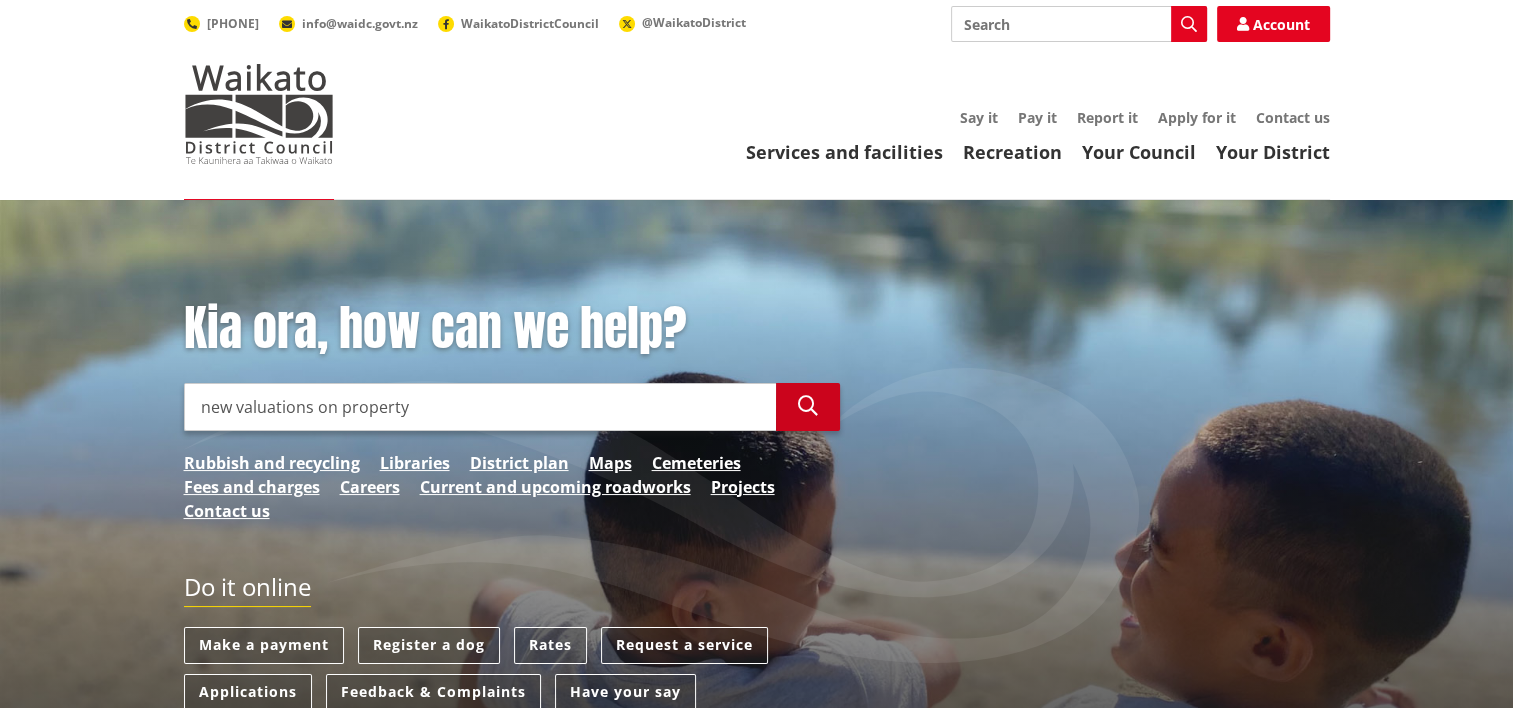 type on "new valuations on property" 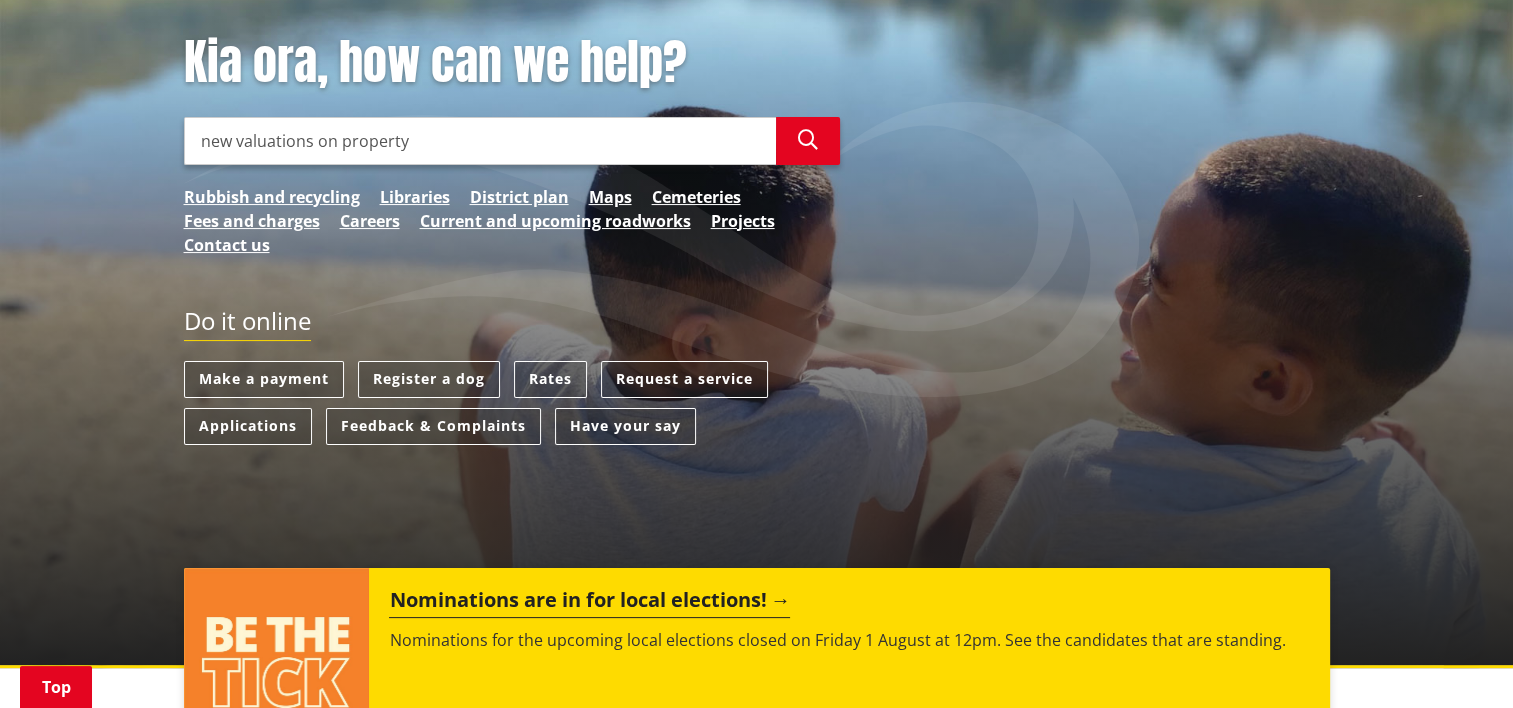 scroll, scrollTop: 300, scrollLeft: 0, axis: vertical 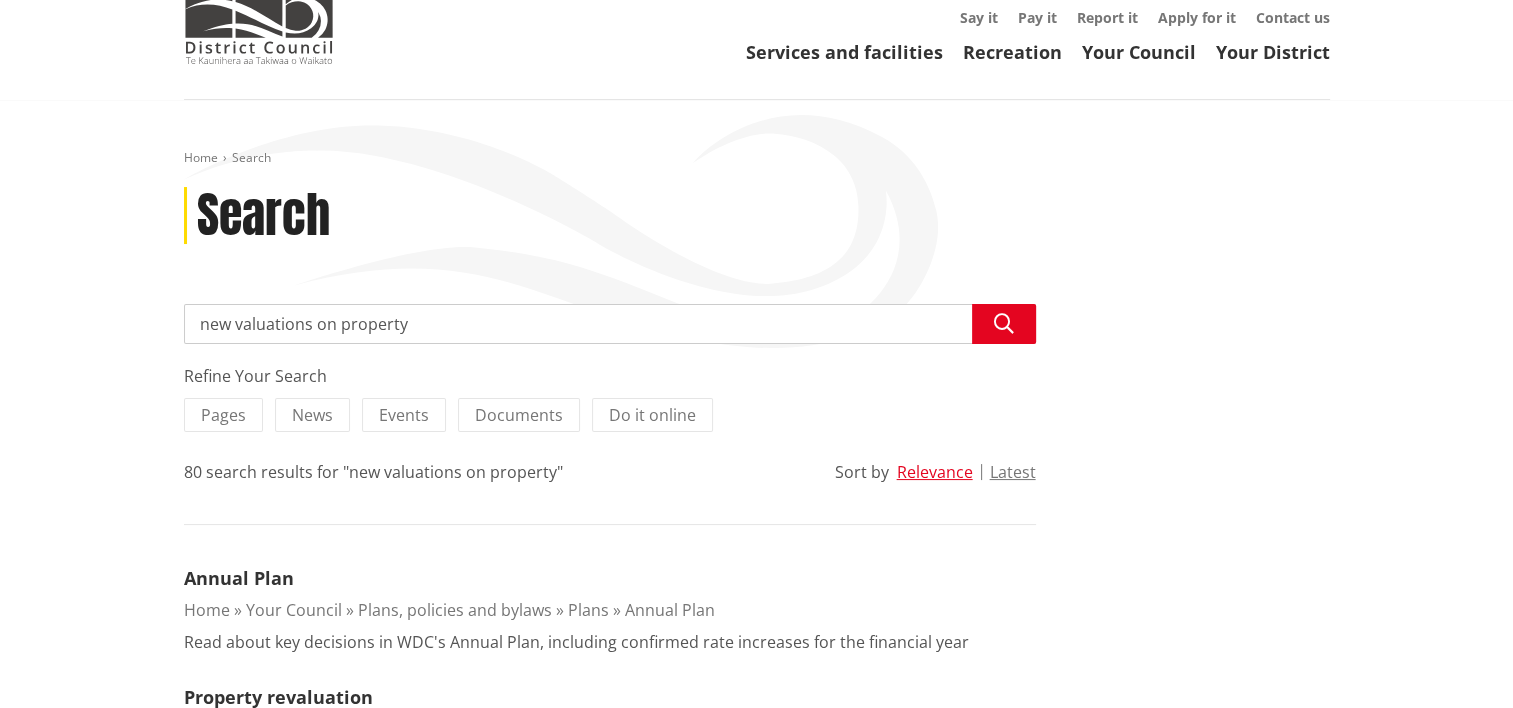 drag, startPoint x: 416, startPoint y: 324, endPoint x: 104, endPoint y: 312, distance: 312.23068 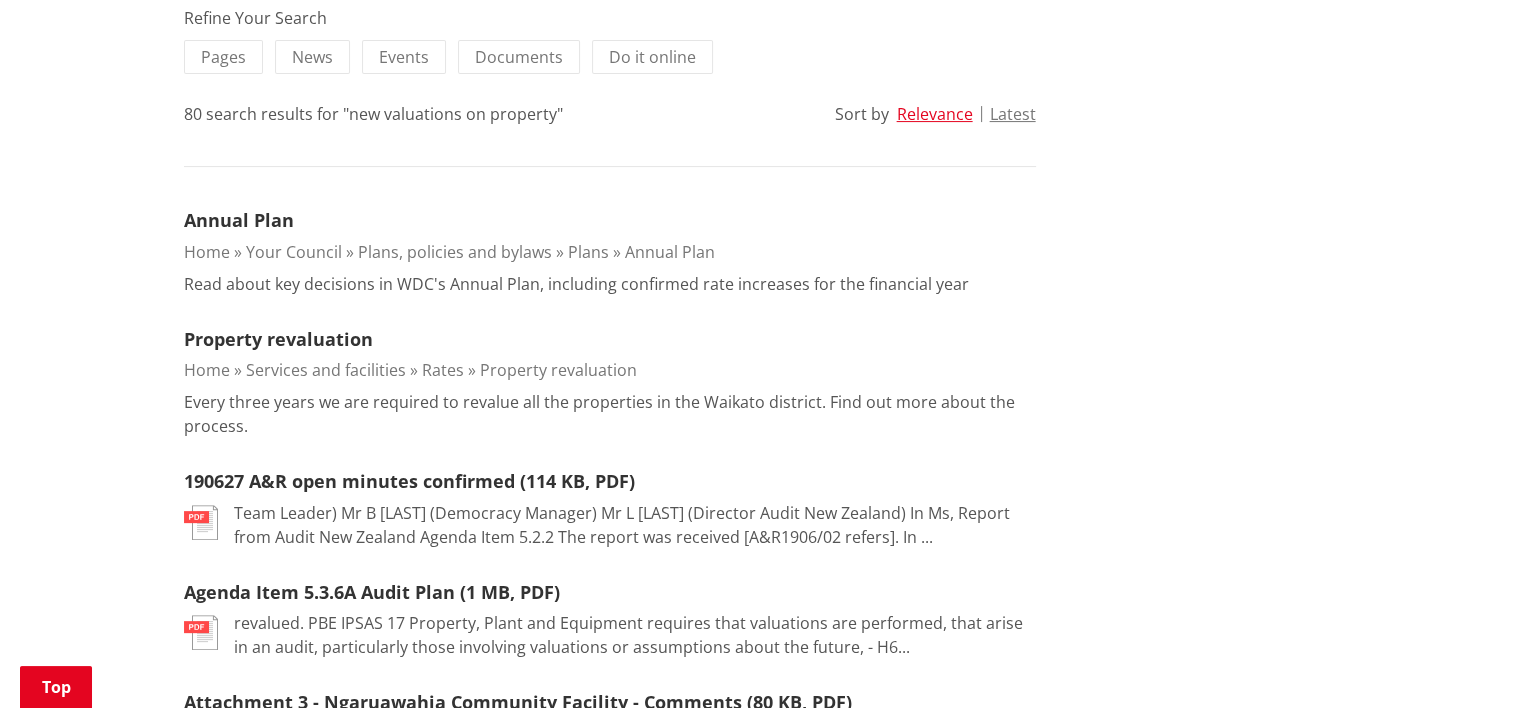 scroll, scrollTop: 500, scrollLeft: 0, axis: vertical 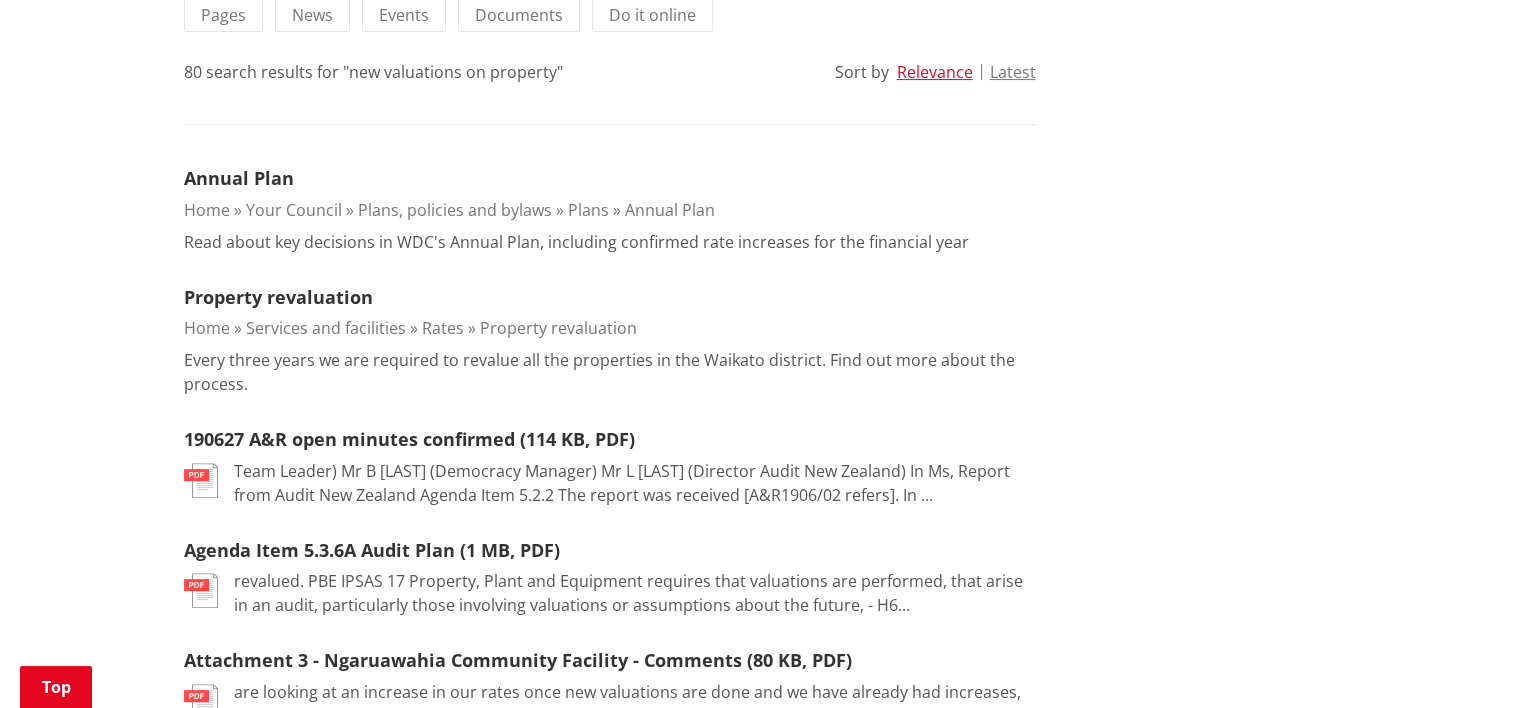 click on "Services and facilities" at bounding box center [326, 328] 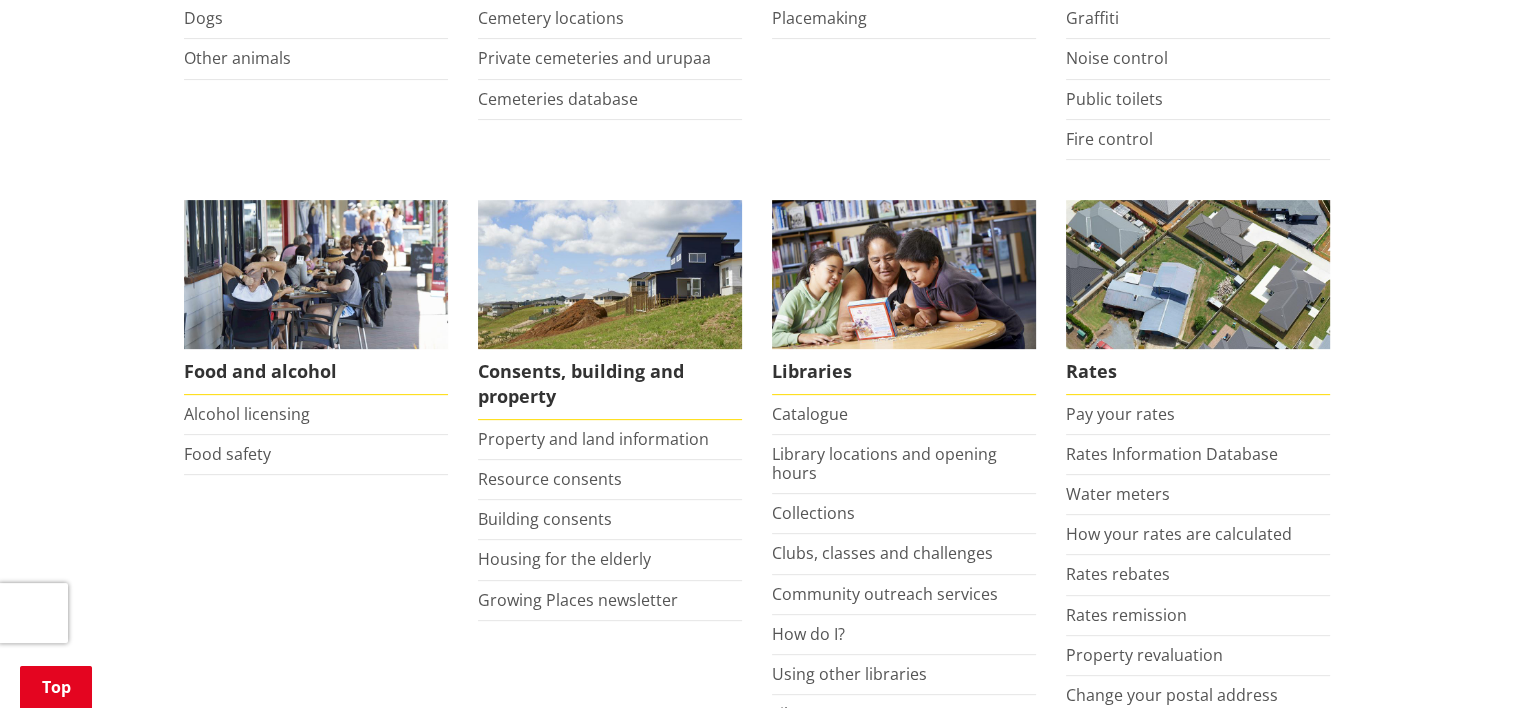 scroll, scrollTop: 700, scrollLeft: 0, axis: vertical 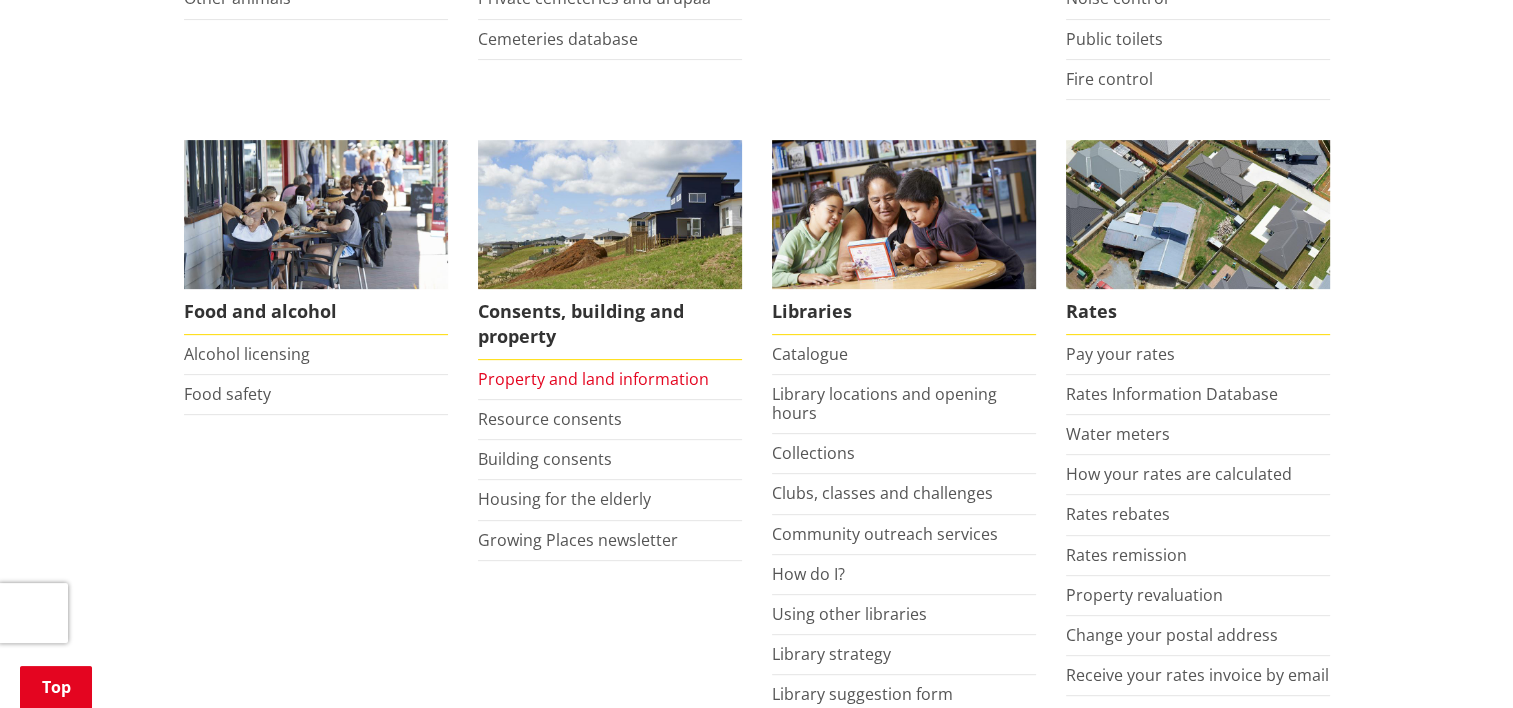 click on "Property and land information" at bounding box center [593, 379] 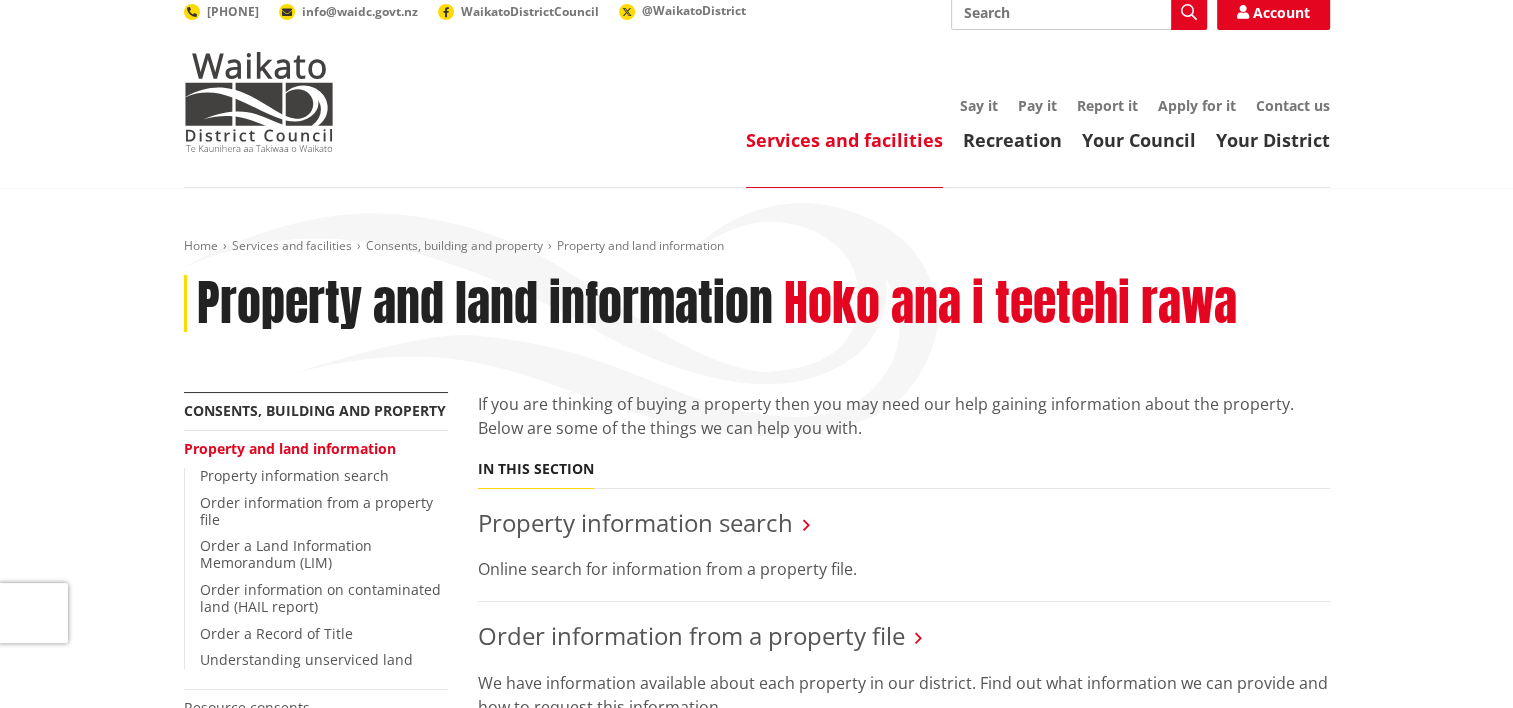 scroll, scrollTop: 0, scrollLeft: 0, axis: both 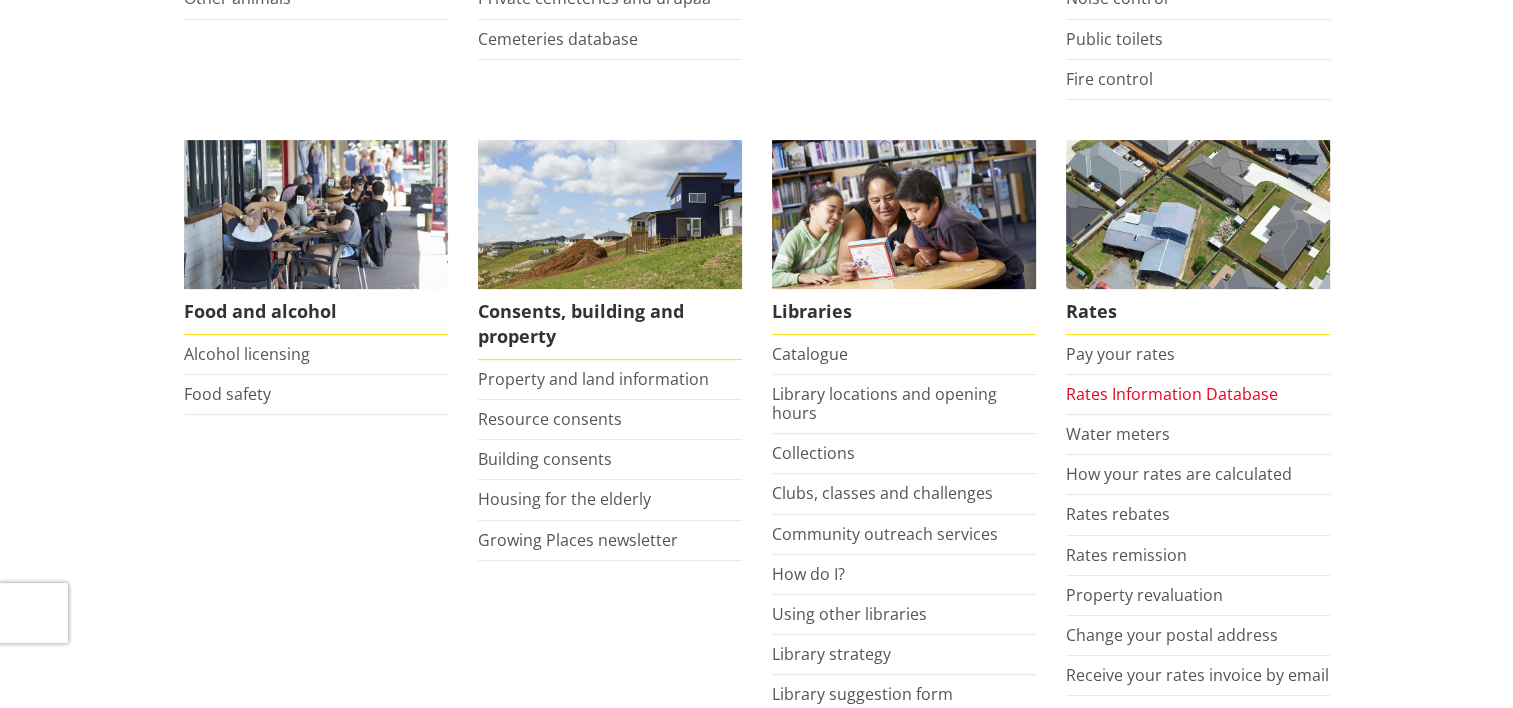 click on "Rates Information Database" at bounding box center [1172, 394] 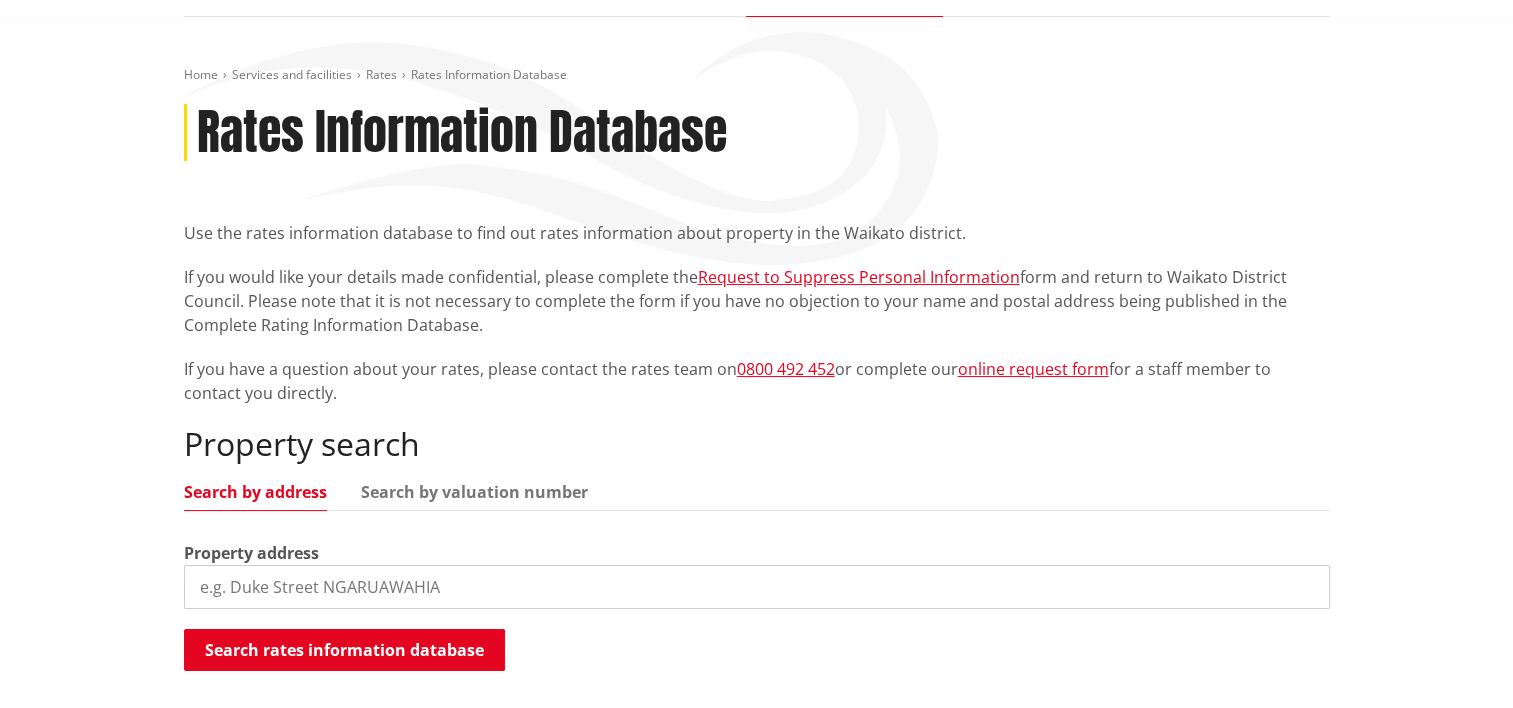 scroll, scrollTop: 200, scrollLeft: 0, axis: vertical 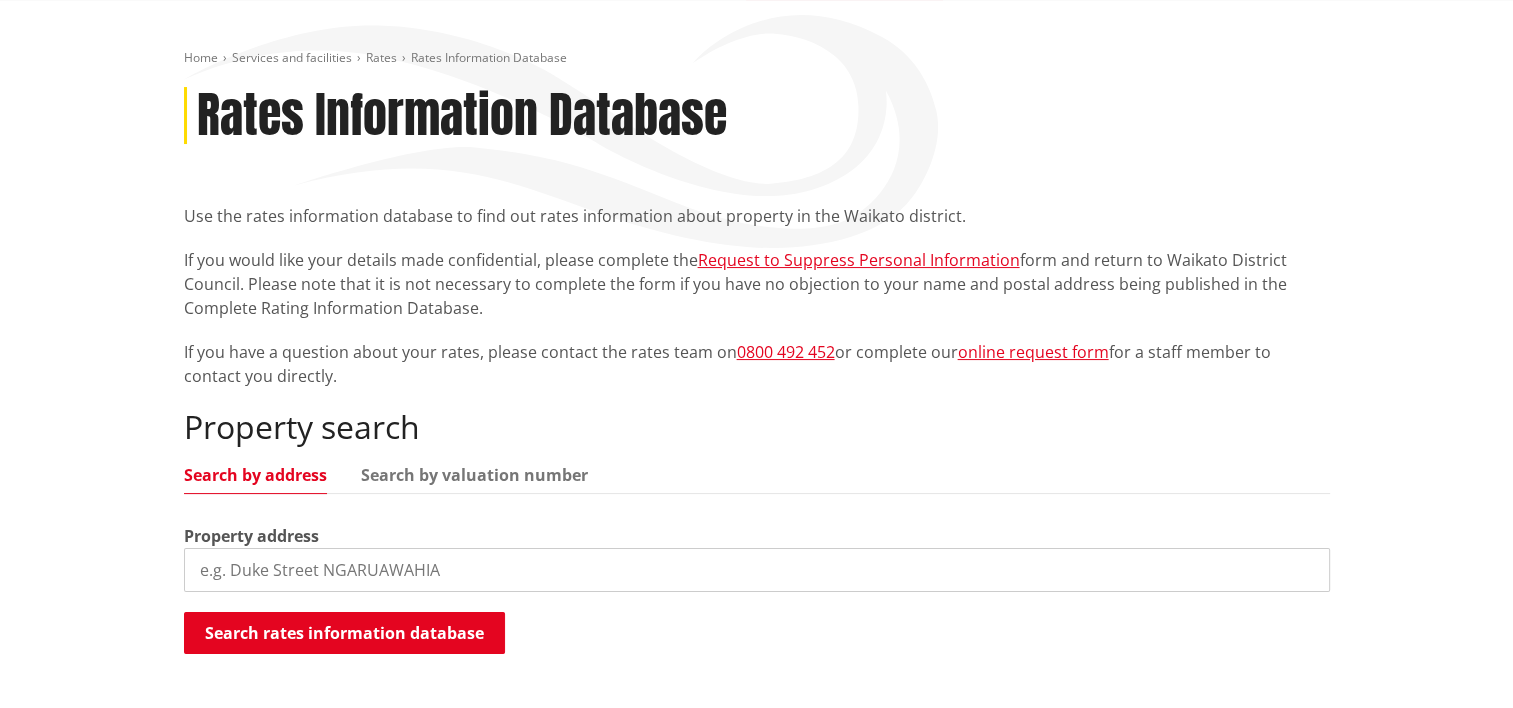 click at bounding box center (757, 570) 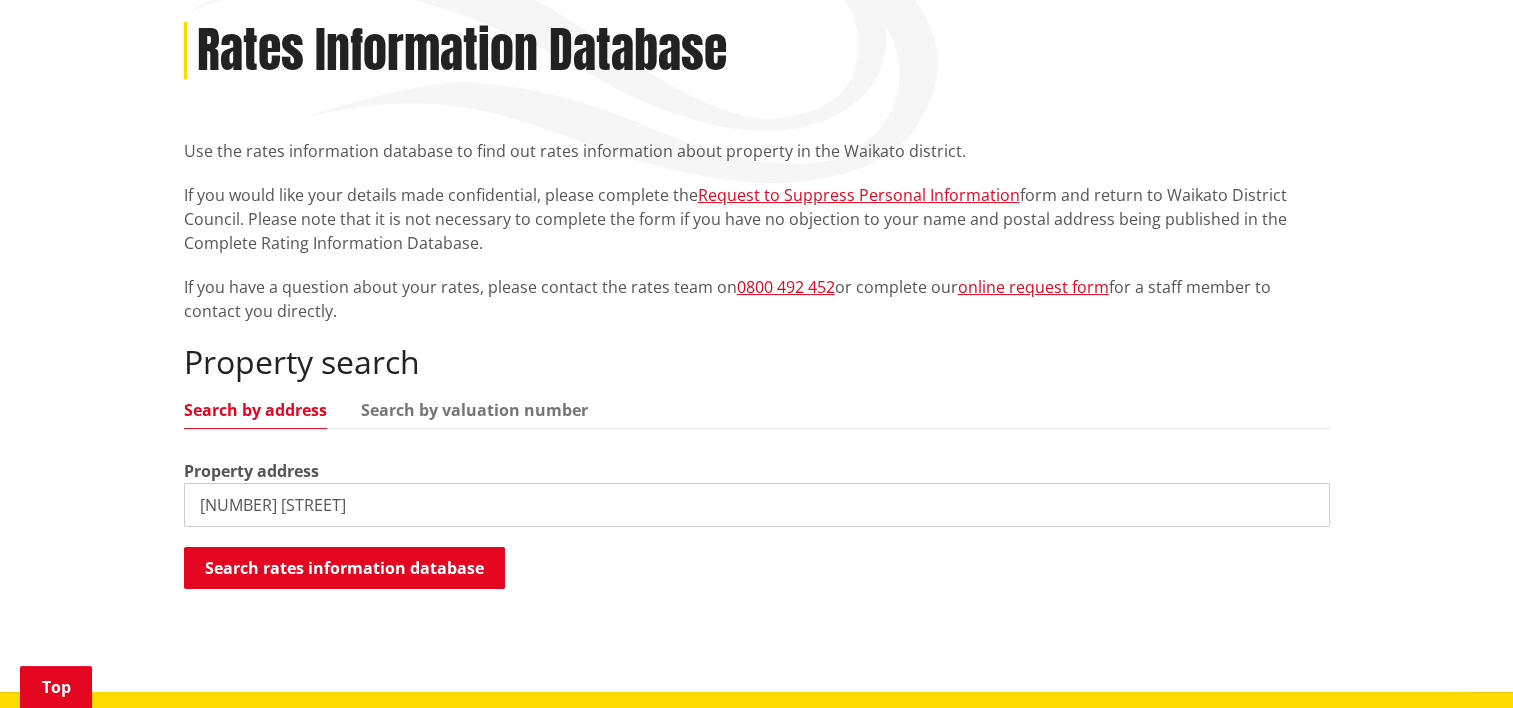 scroll, scrollTop: 300, scrollLeft: 0, axis: vertical 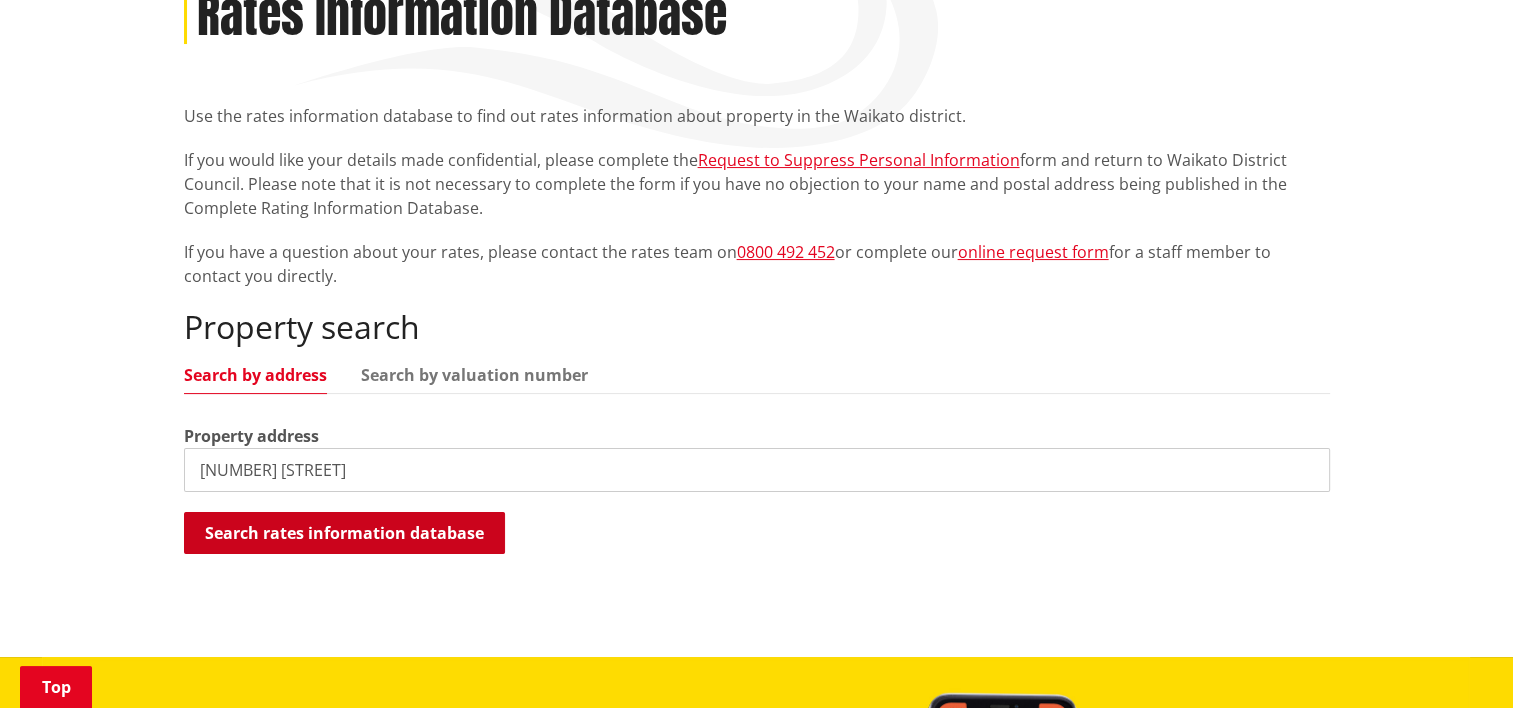 click on "Search rates information database" at bounding box center (344, 533) 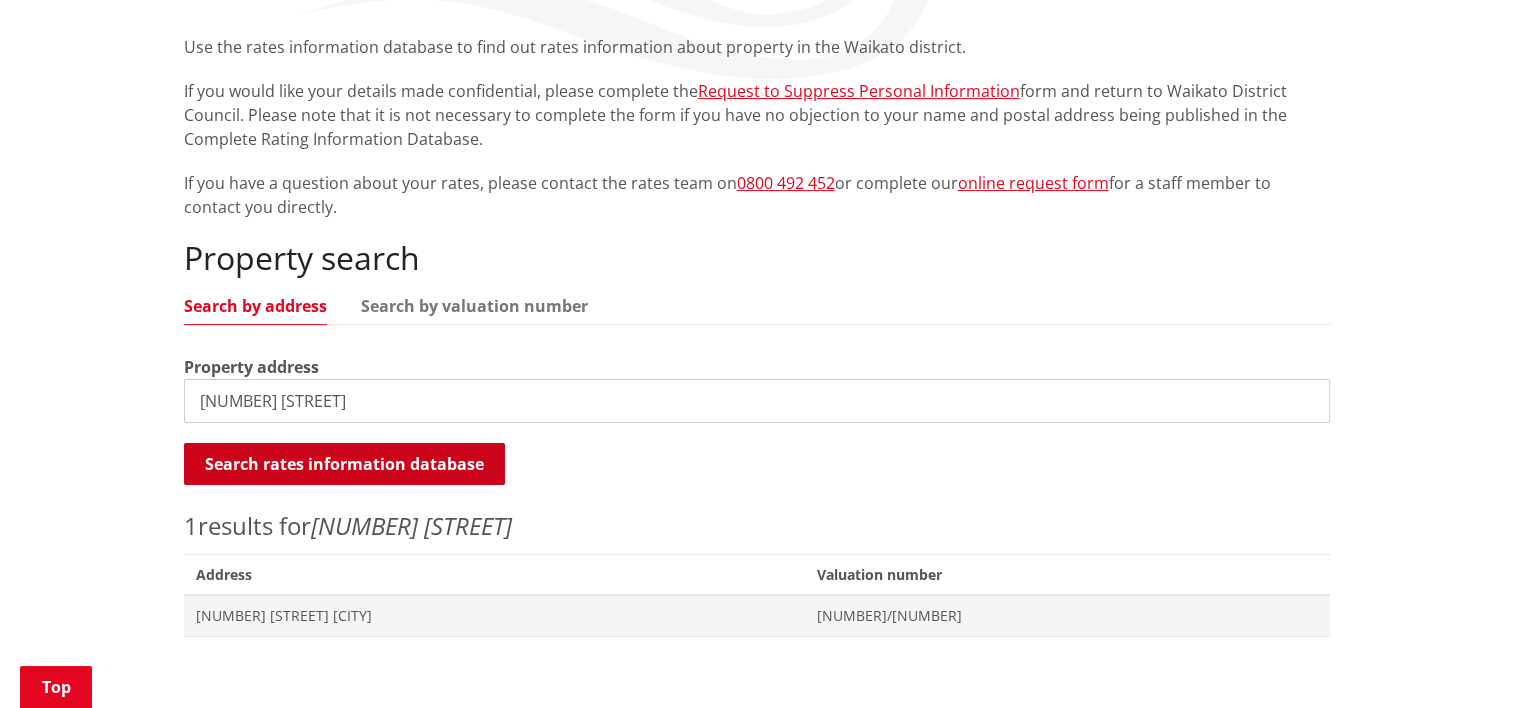 scroll, scrollTop: 400, scrollLeft: 0, axis: vertical 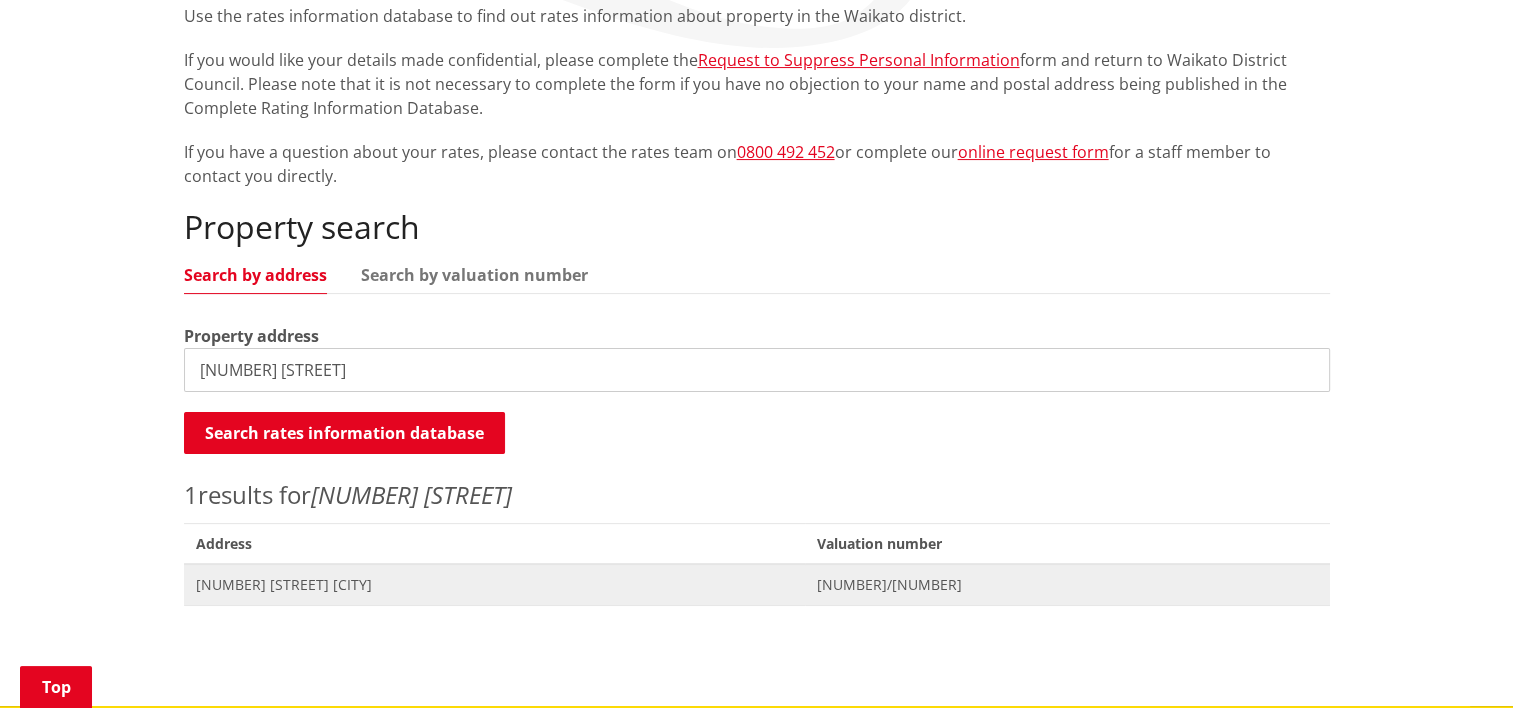 click on "[NUMBER] [STREET] [SUBURB]" at bounding box center (494, 585) 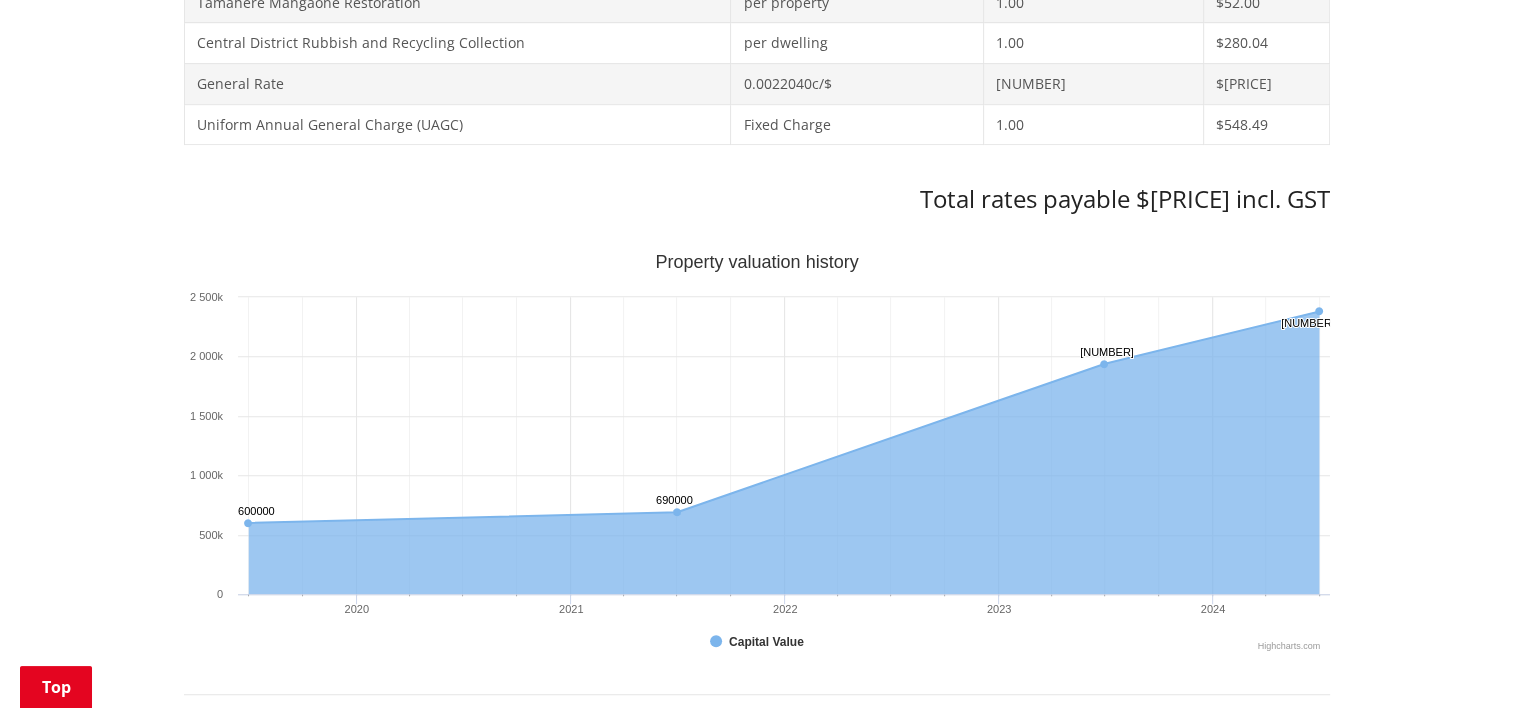 scroll, scrollTop: 1192, scrollLeft: 0, axis: vertical 